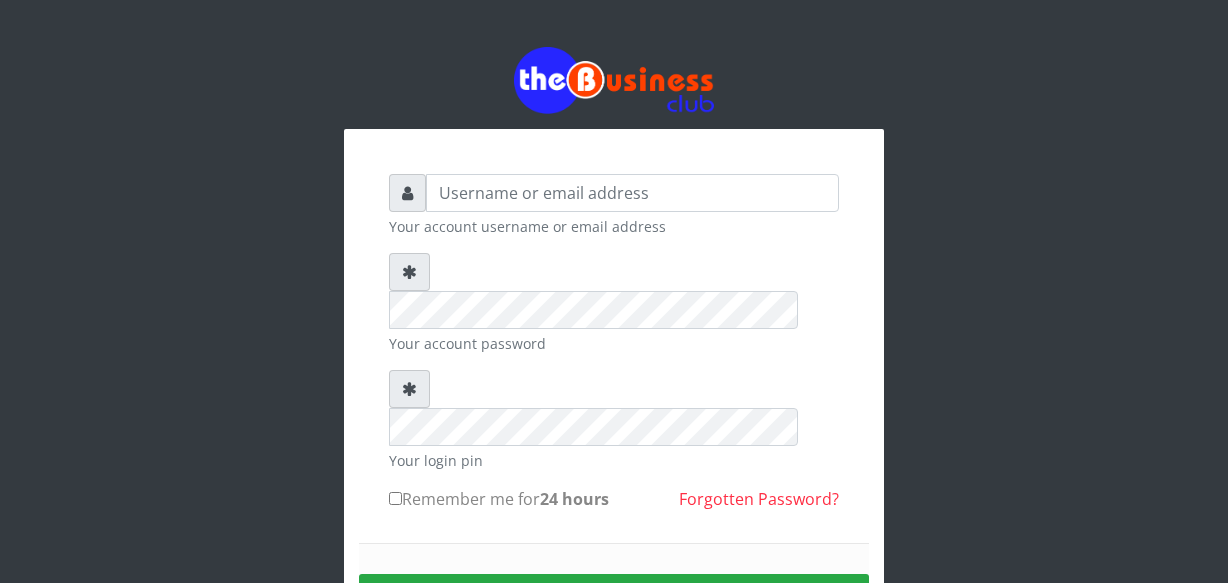 scroll, scrollTop: 0, scrollLeft: 0, axis: both 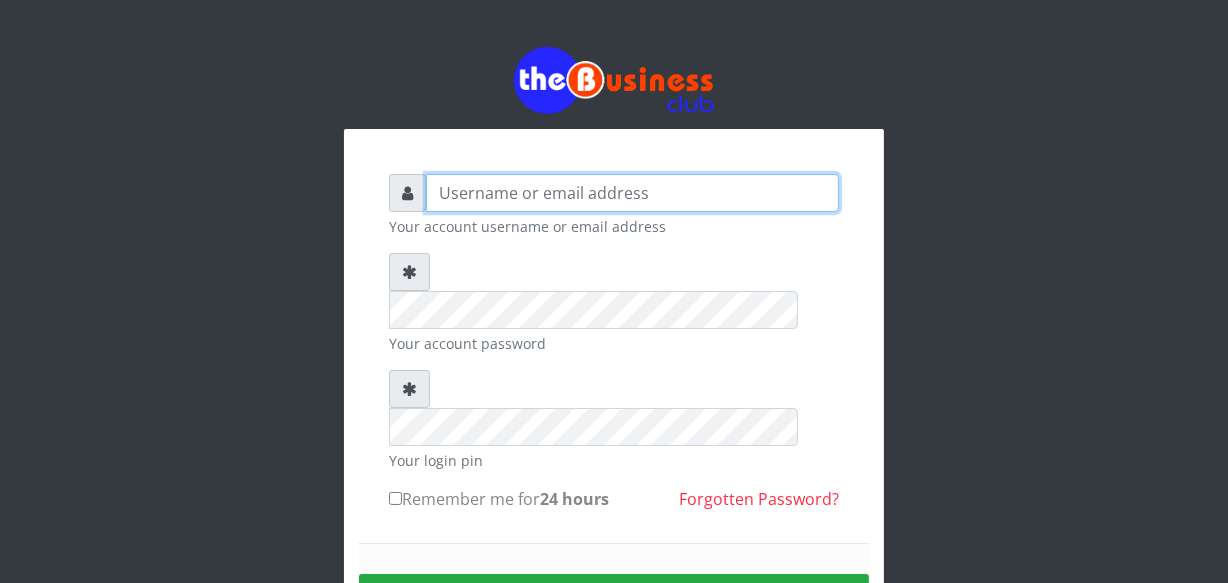 click at bounding box center [632, 193] 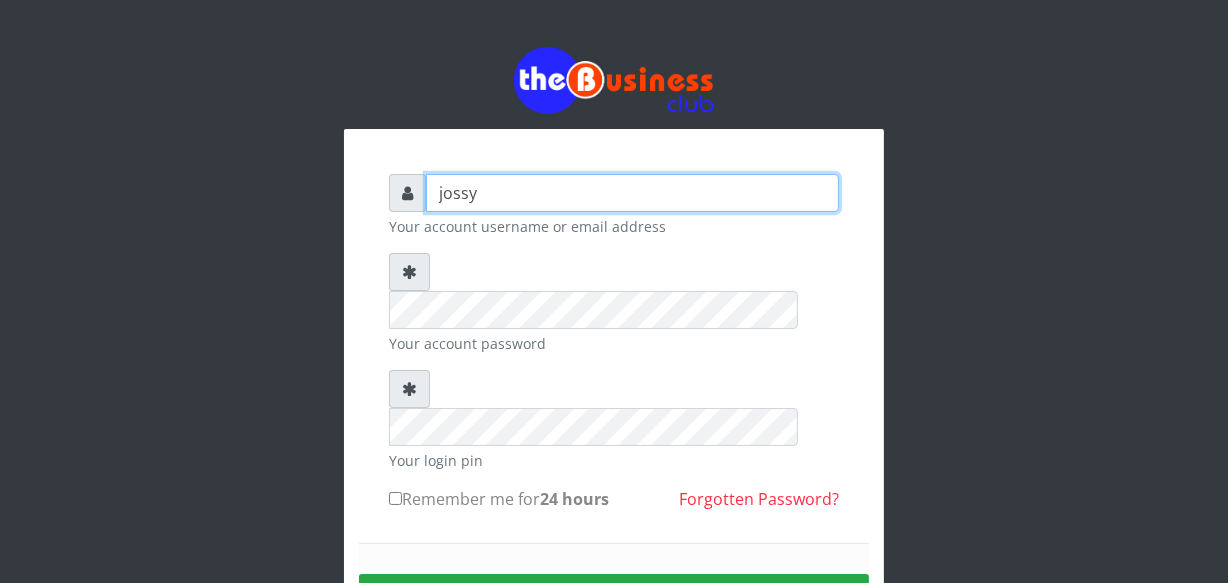type on "jossy" 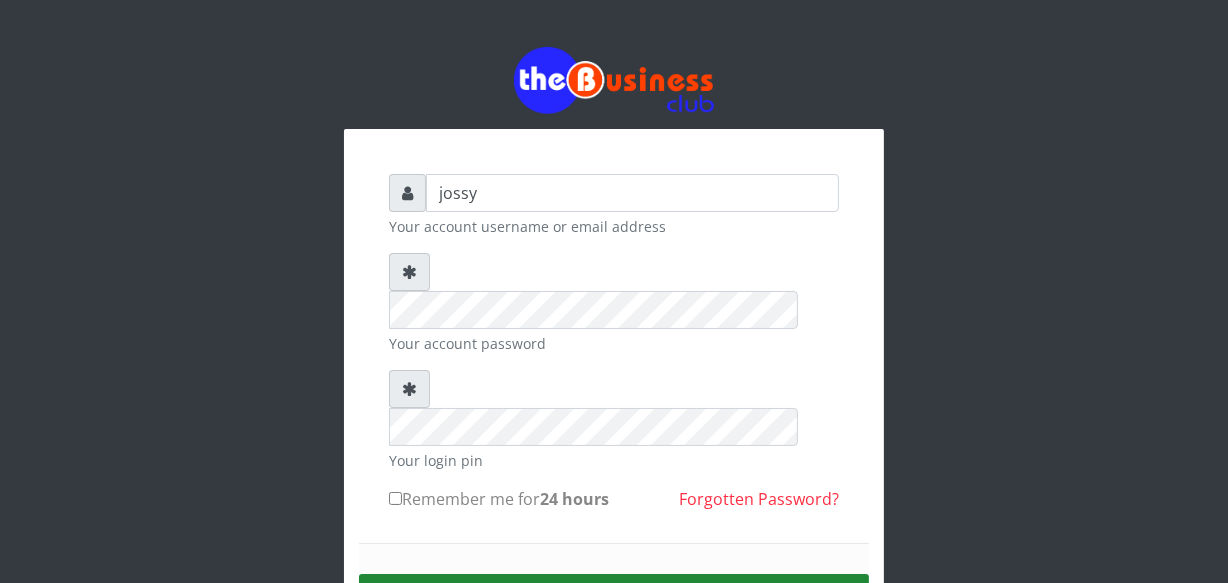 click on "Sign in" at bounding box center [614, 599] 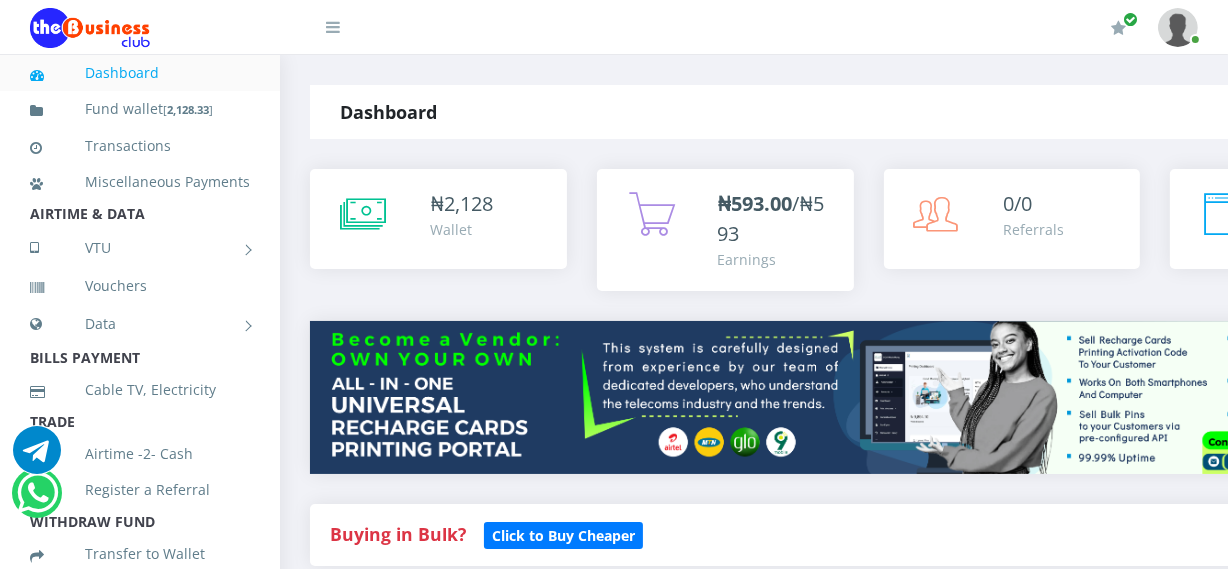 scroll, scrollTop: 0, scrollLeft: 0, axis: both 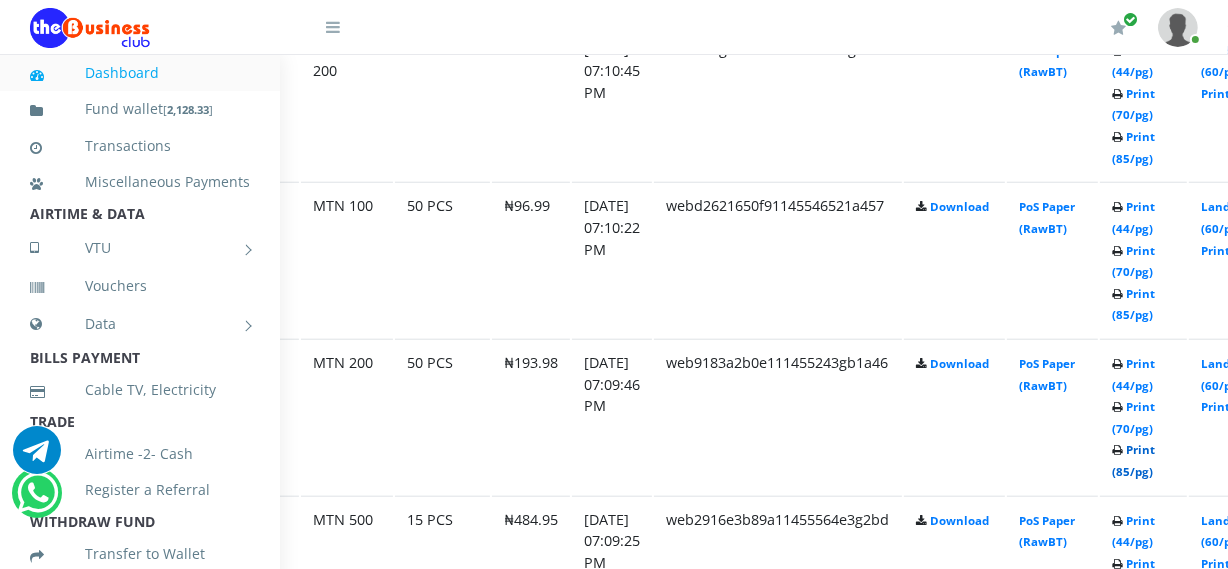 click on "Print (85/pg)" at bounding box center [1133, 460] 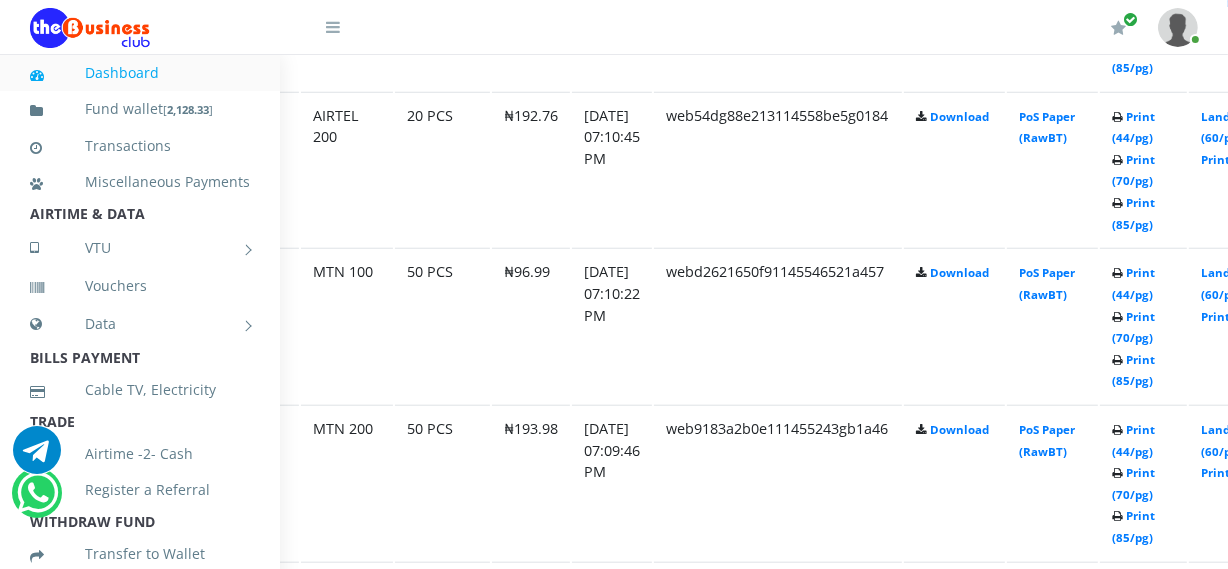 scroll, scrollTop: 1709, scrollLeft: 97, axis: both 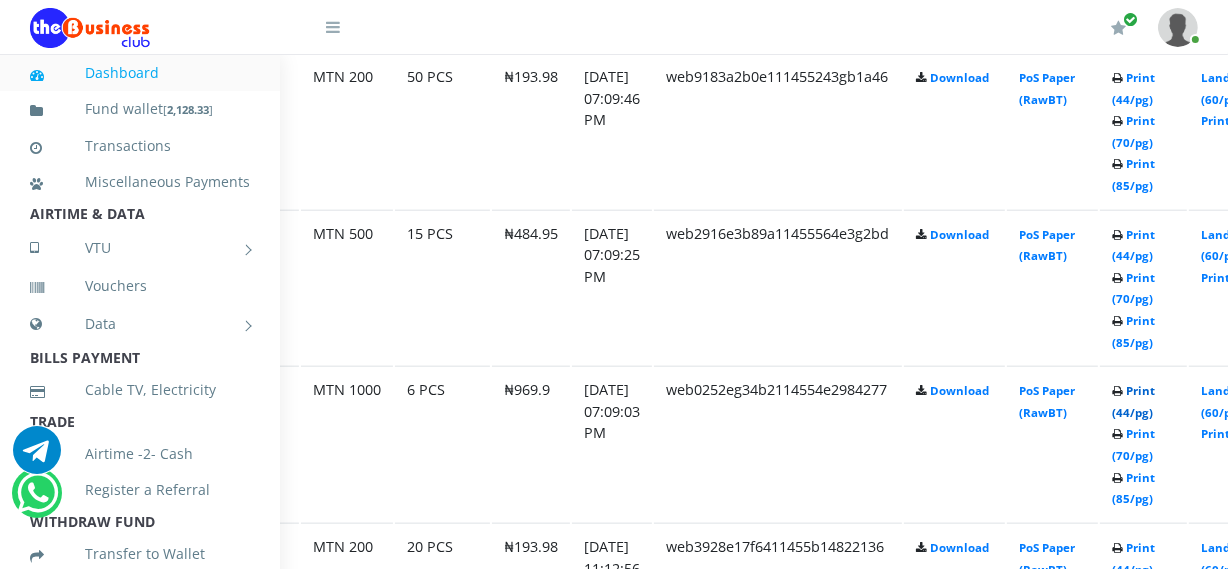 click on "Print (44/pg)" at bounding box center [1133, 401] 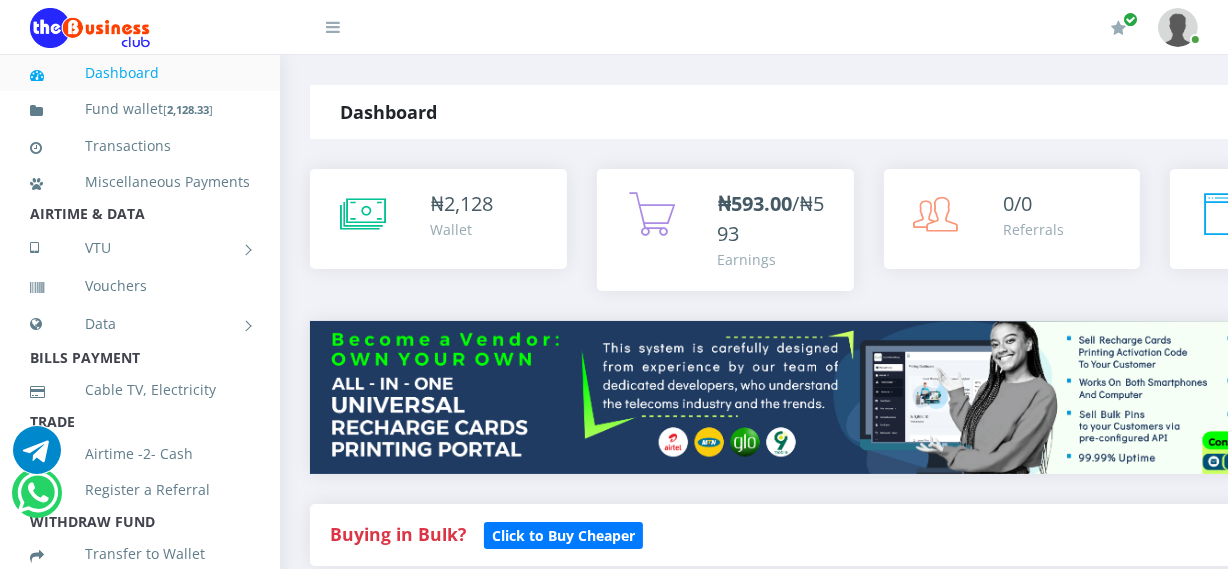 scroll, scrollTop: 0, scrollLeft: 0, axis: both 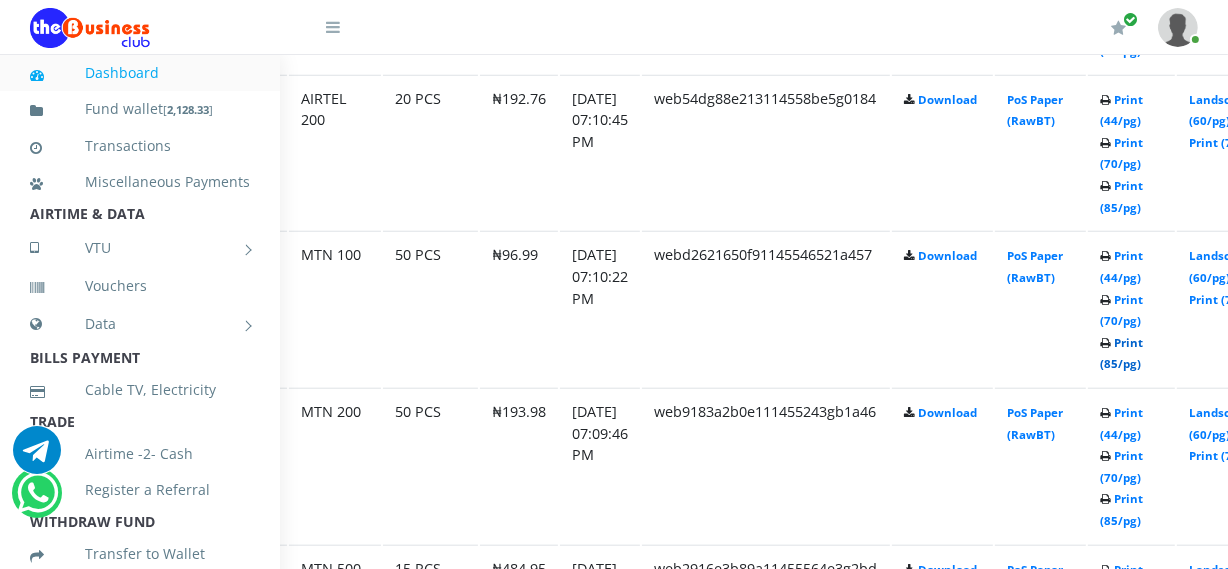 click on "Print (85/pg)" at bounding box center [1121, 353] 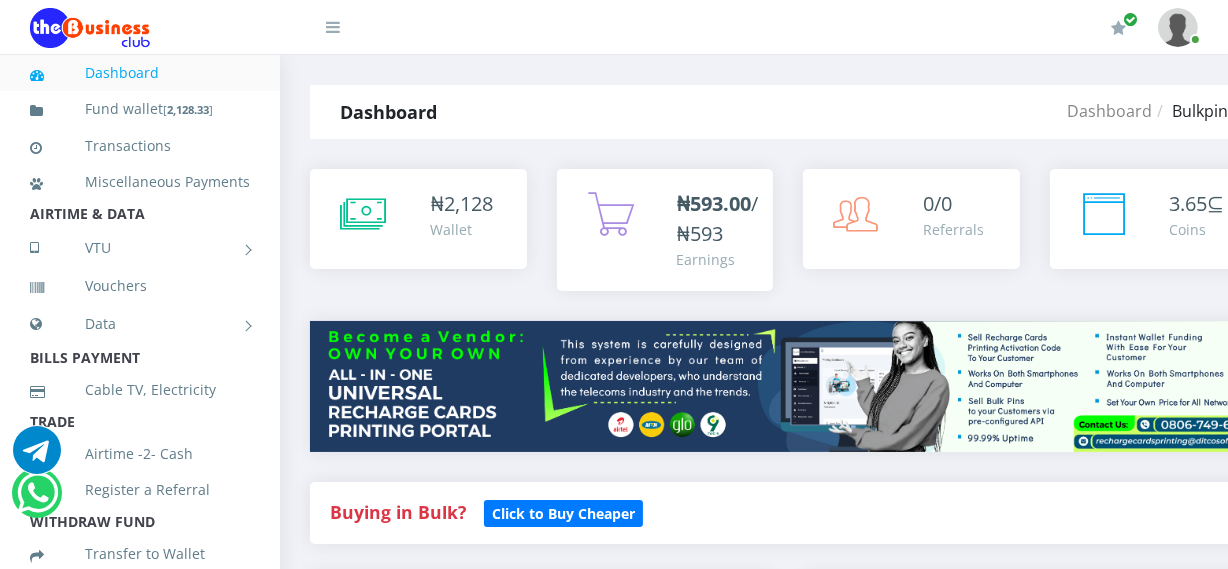 scroll, scrollTop: 0, scrollLeft: 0, axis: both 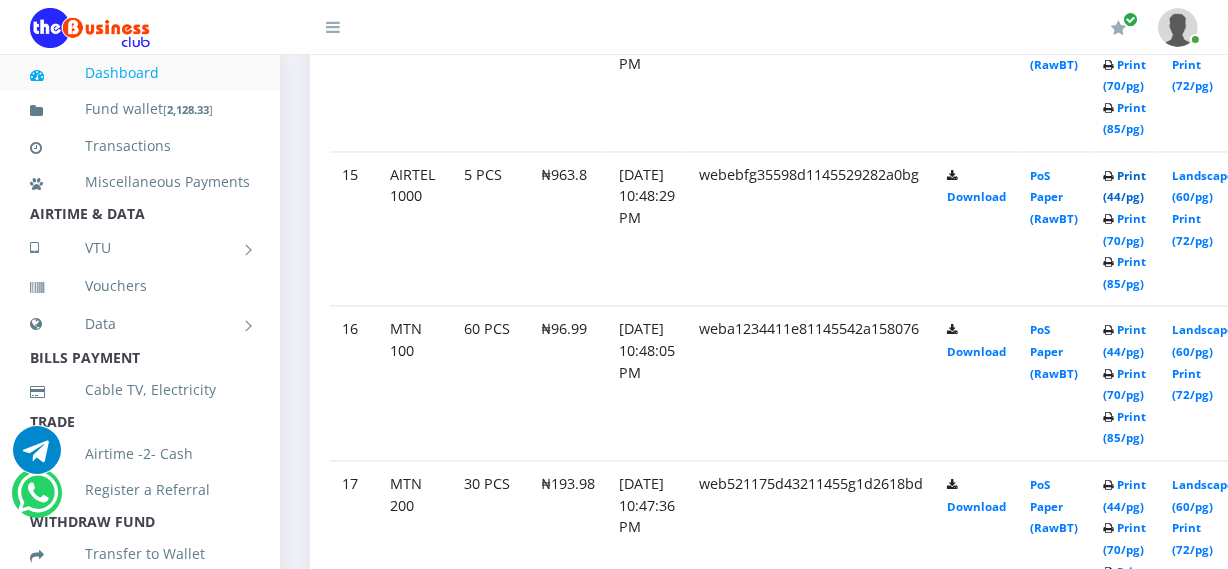 click on "Print (44/pg)" at bounding box center [1124, 187] 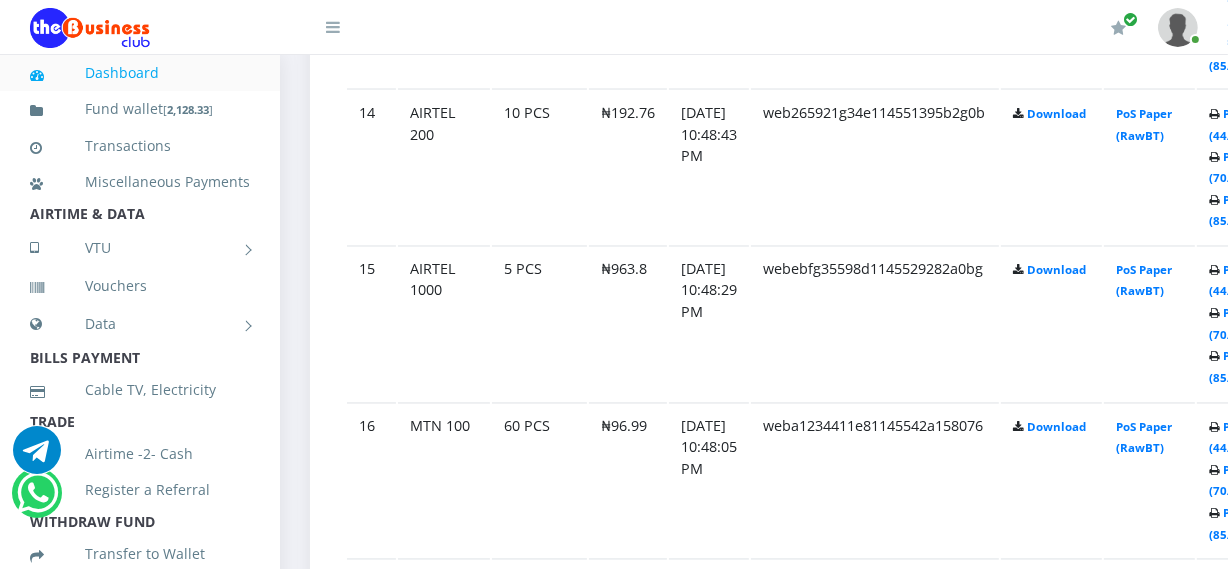 scroll, scrollTop: 3290, scrollLeft: 0, axis: vertical 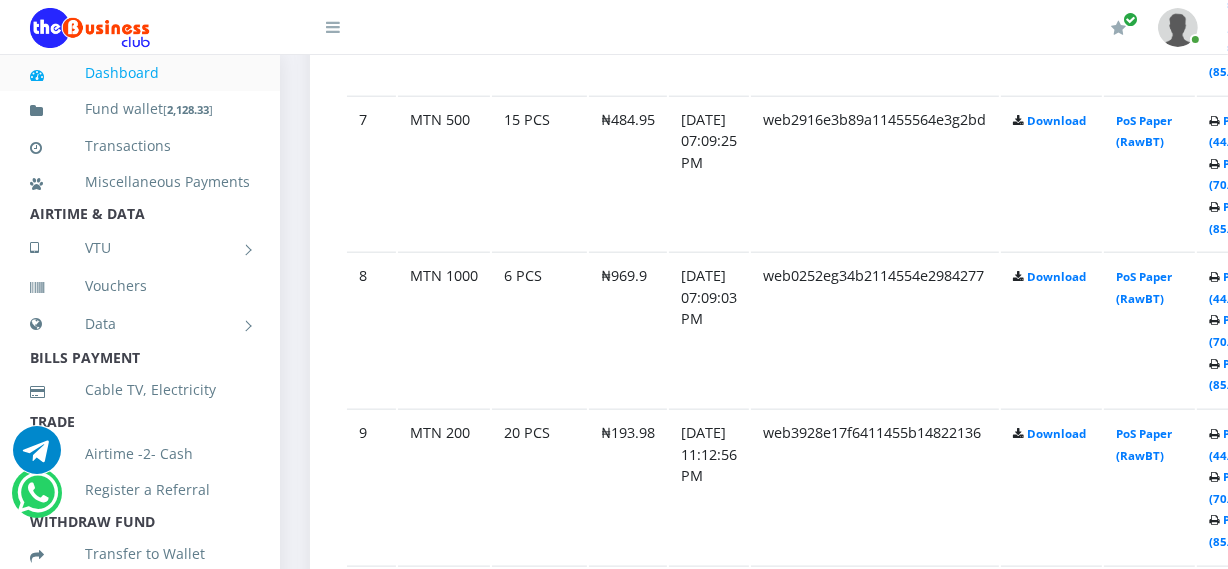 click on "Print (44/pg)   Print (70/pg)   Print (85/pg)" at bounding box center (1240, -611) 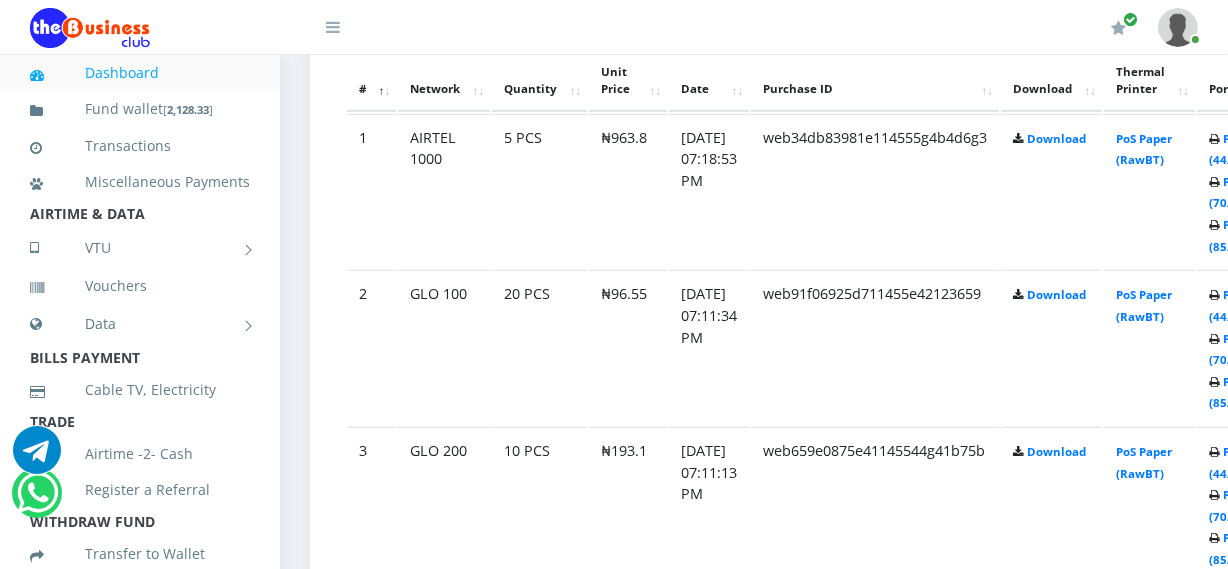 scroll, scrollTop: 1143, scrollLeft: 0, axis: vertical 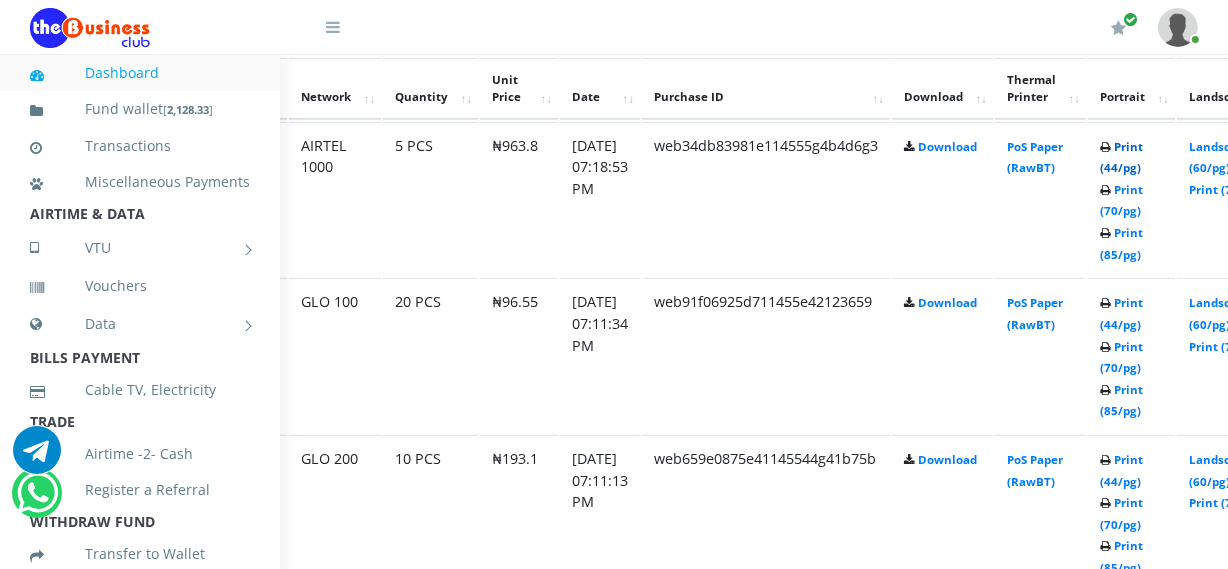 click on "Print (44/pg)" at bounding box center [1121, 157] 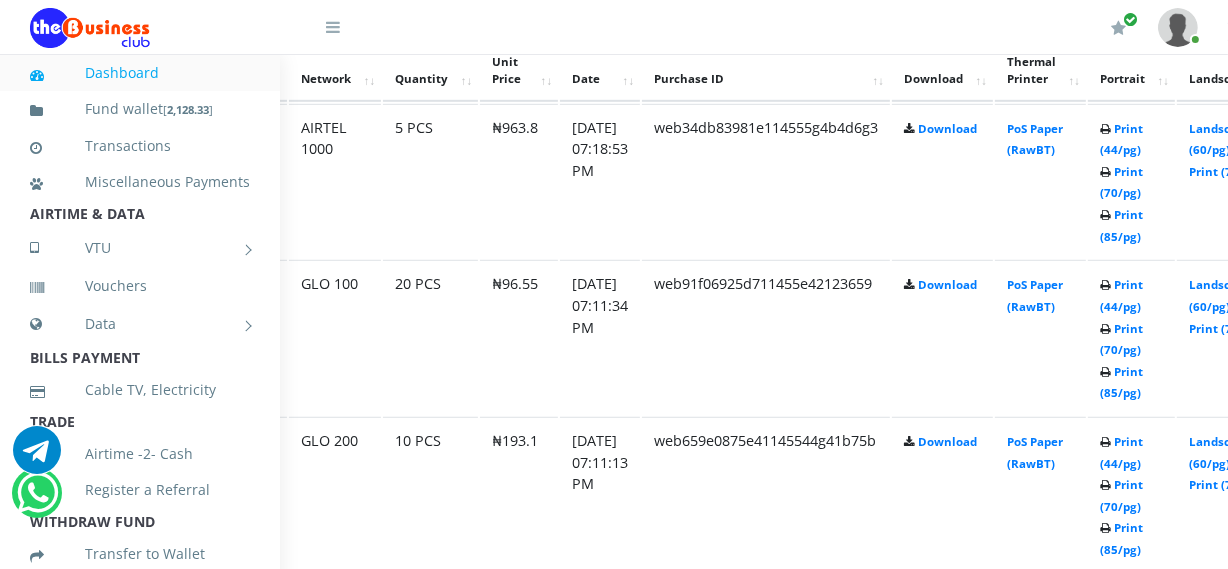 scroll, scrollTop: 1143, scrollLeft: 109, axis: both 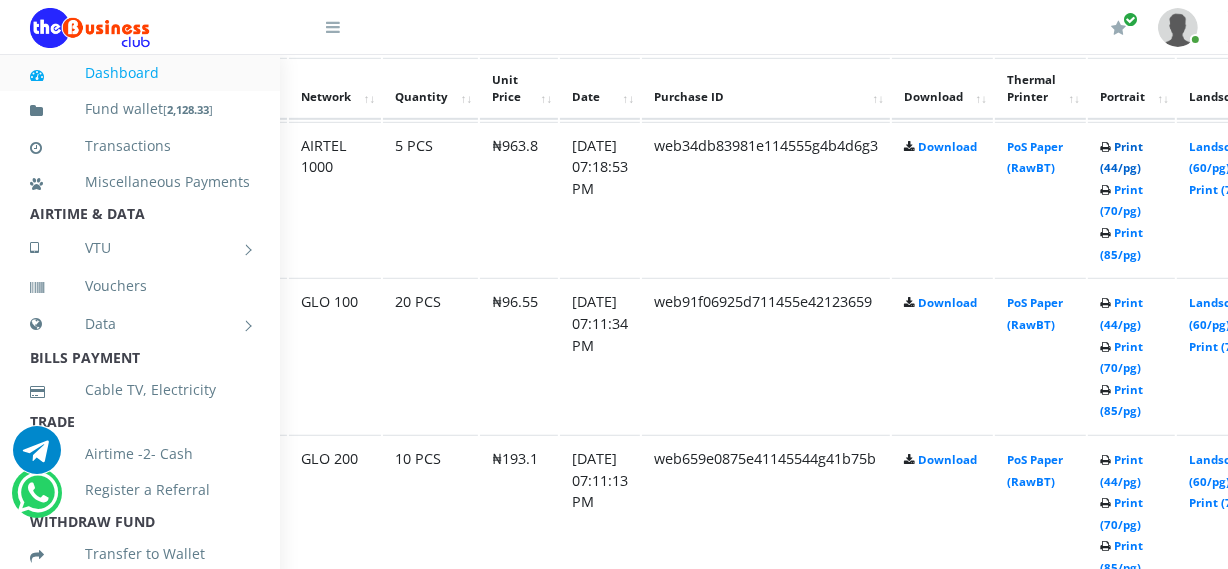 click on "Print (44/pg)" at bounding box center [1121, 157] 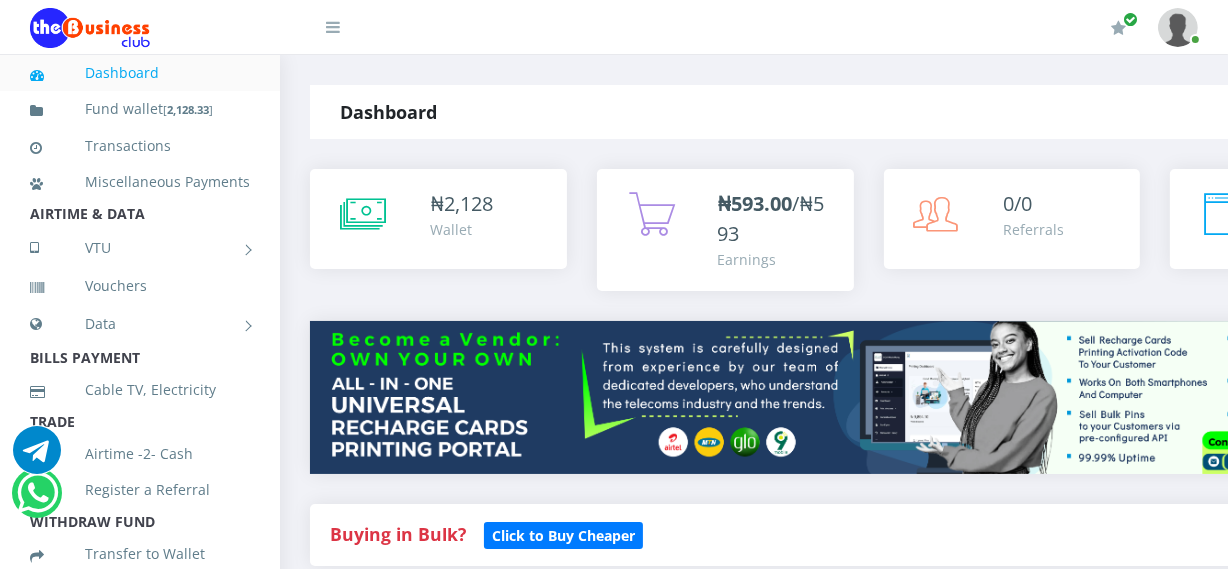 scroll, scrollTop: 0, scrollLeft: 0, axis: both 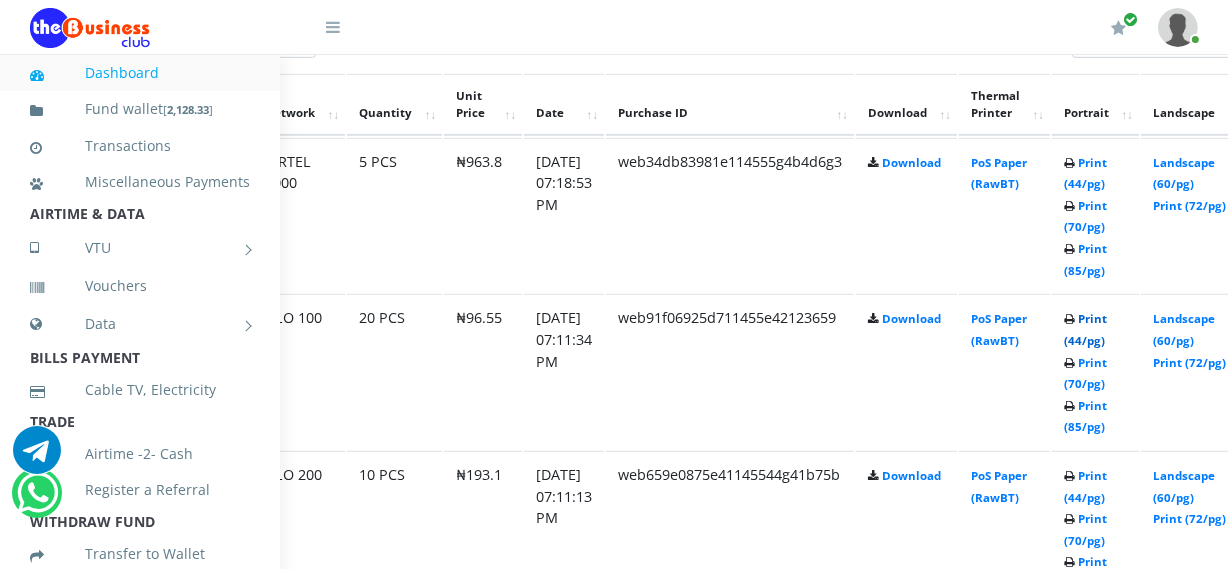 click on "Print (44/pg)" at bounding box center [1085, 329] 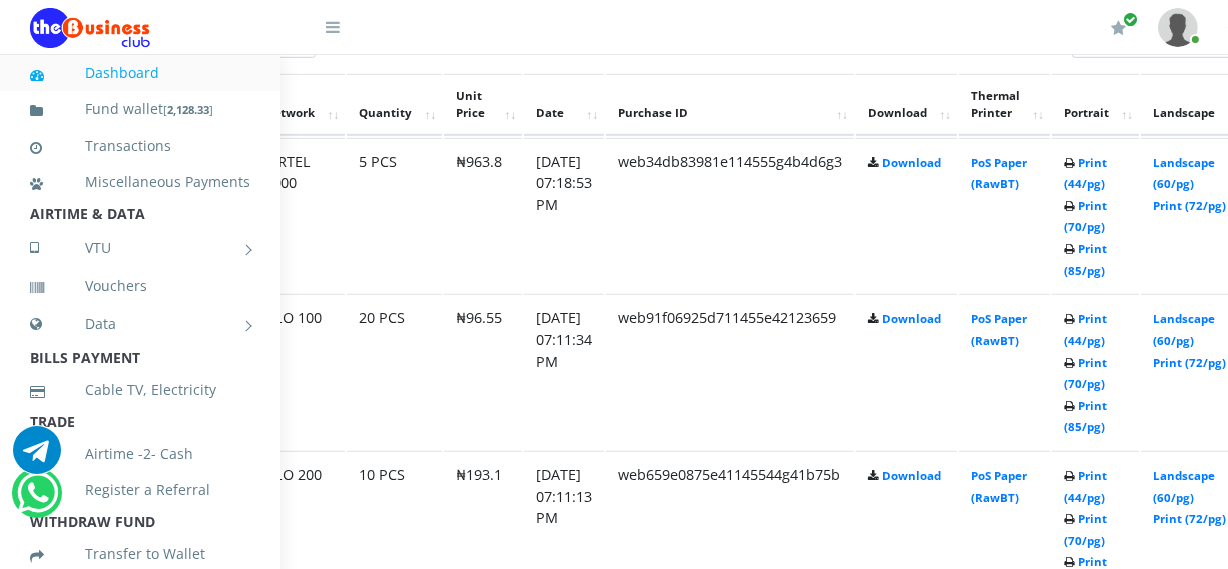 scroll, scrollTop: 0, scrollLeft: 0, axis: both 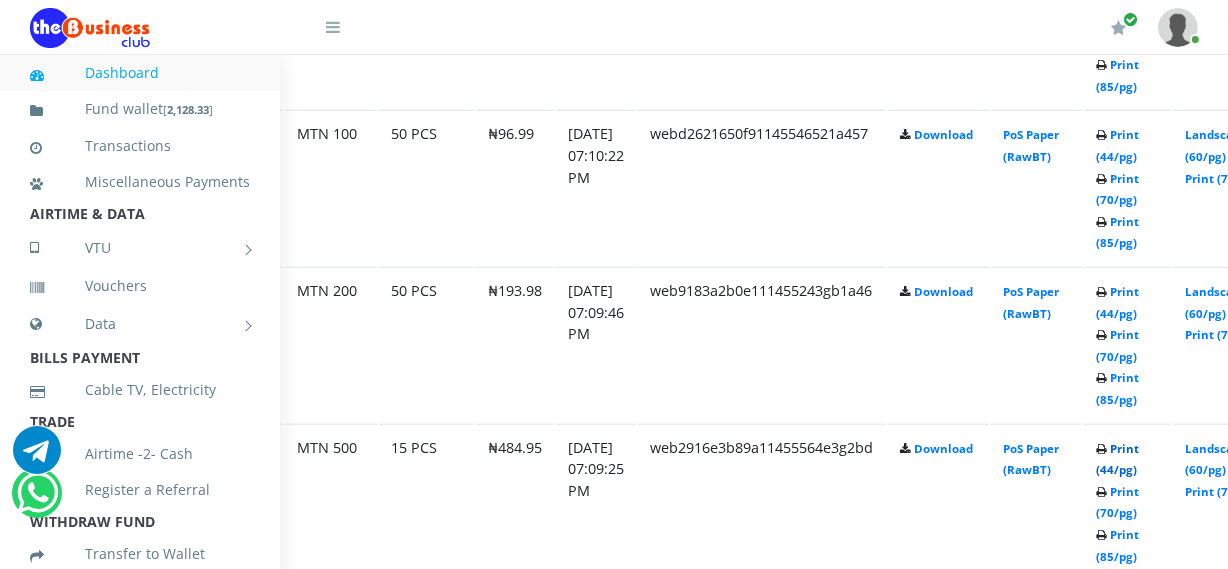 click on "Print (44/pg)" at bounding box center [1117, 459] 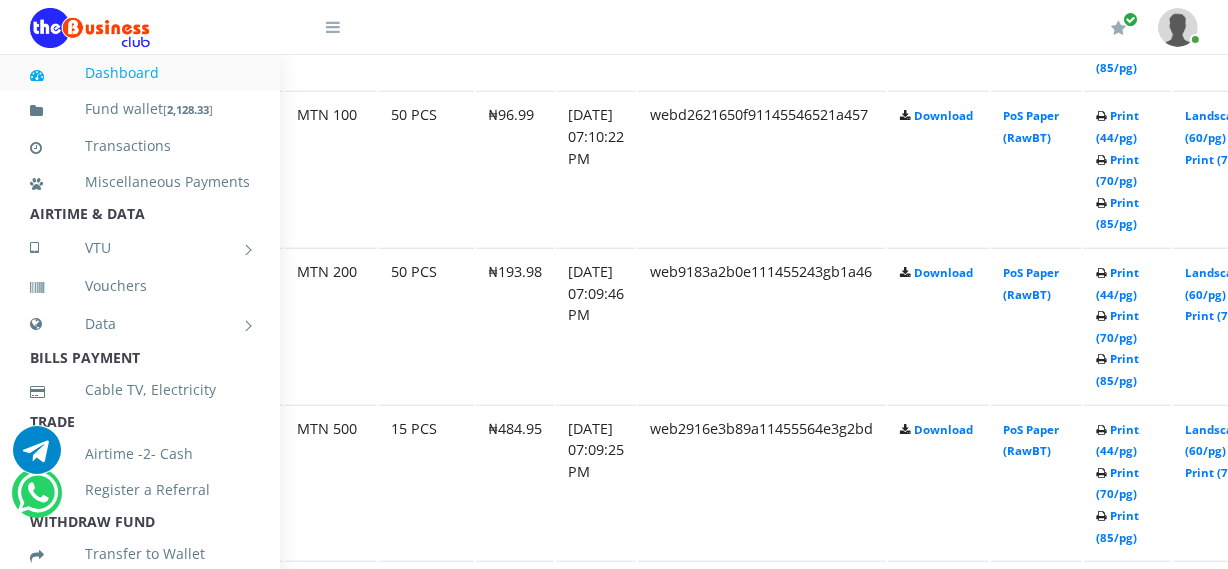 scroll, scrollTop: 1781, scrollLeft: 113, axis: both 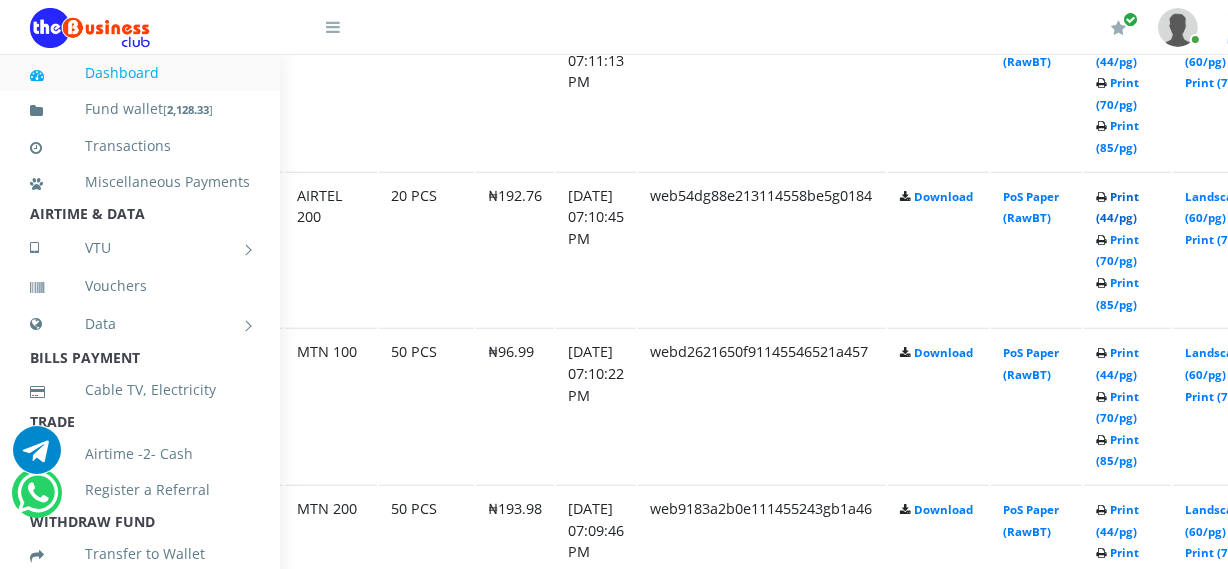 click on "Print (44/pg)" at bounding box center [1117, 207] 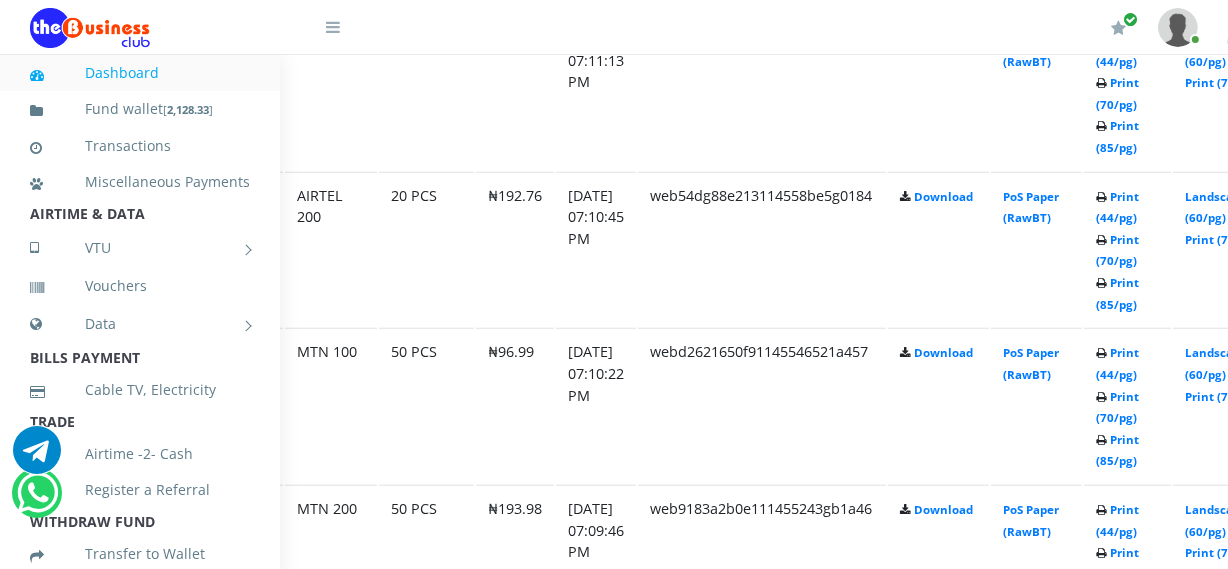 scroll, scrollTop: 0, scrollLeft: 0, axis: both 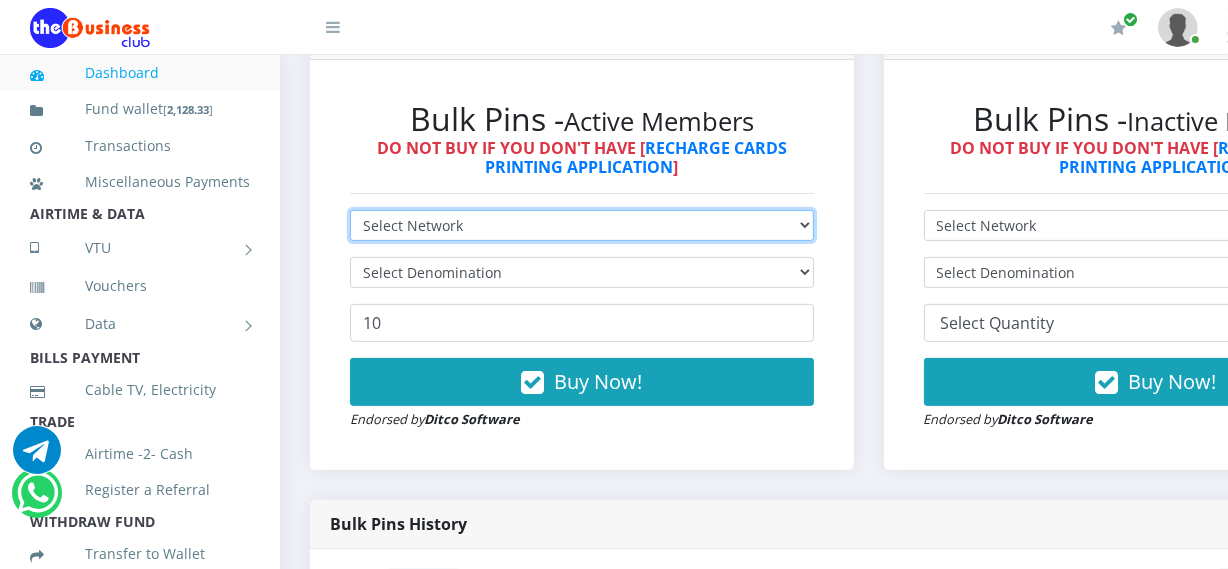 click on "Select Network
MTN
Globacom
9Mobile
Airtel" at bounding box center [582, 225] 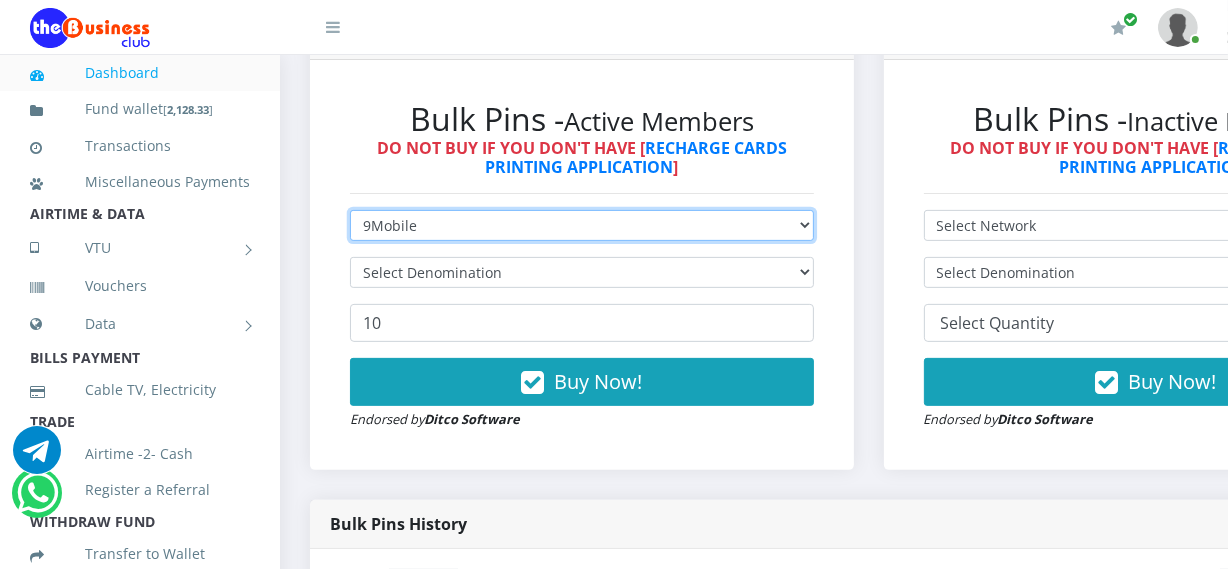 click on "Select Network
MTN
Globacom
9Mobile
Airtel" at bounding box center (582, 225) 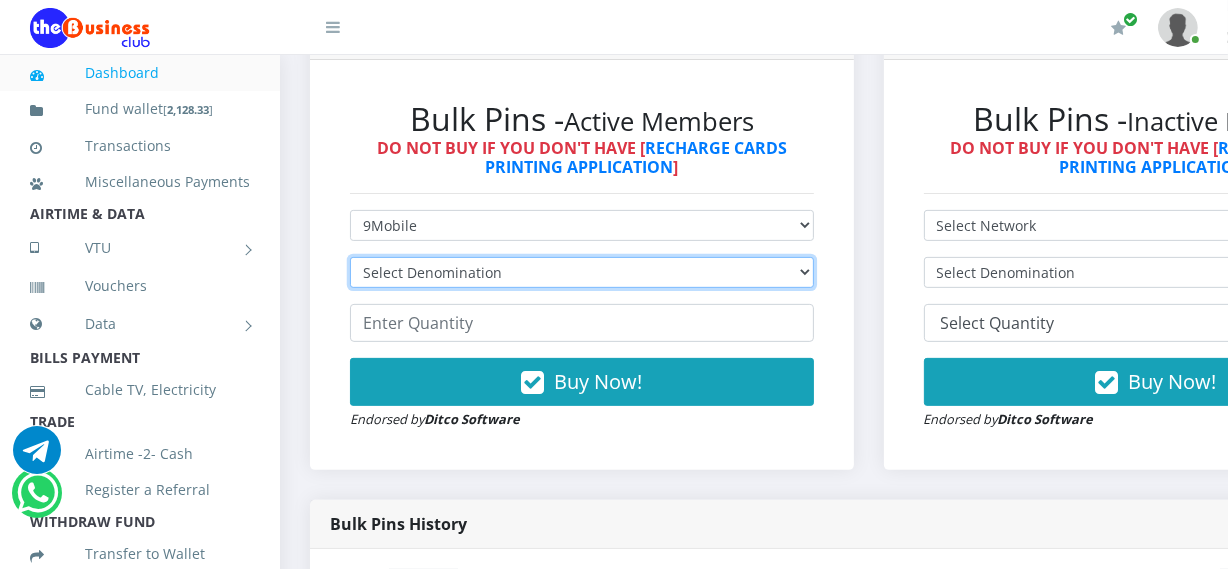 click on "Select Denomination 9Mobile NGN100 - ₦94.99 9Mobile NGN200 - ₦189.98 9Mobile NGN500 - ₦474.95 9Mobile NGN1000 - ₦949.90" at bounding box center (582, 272) 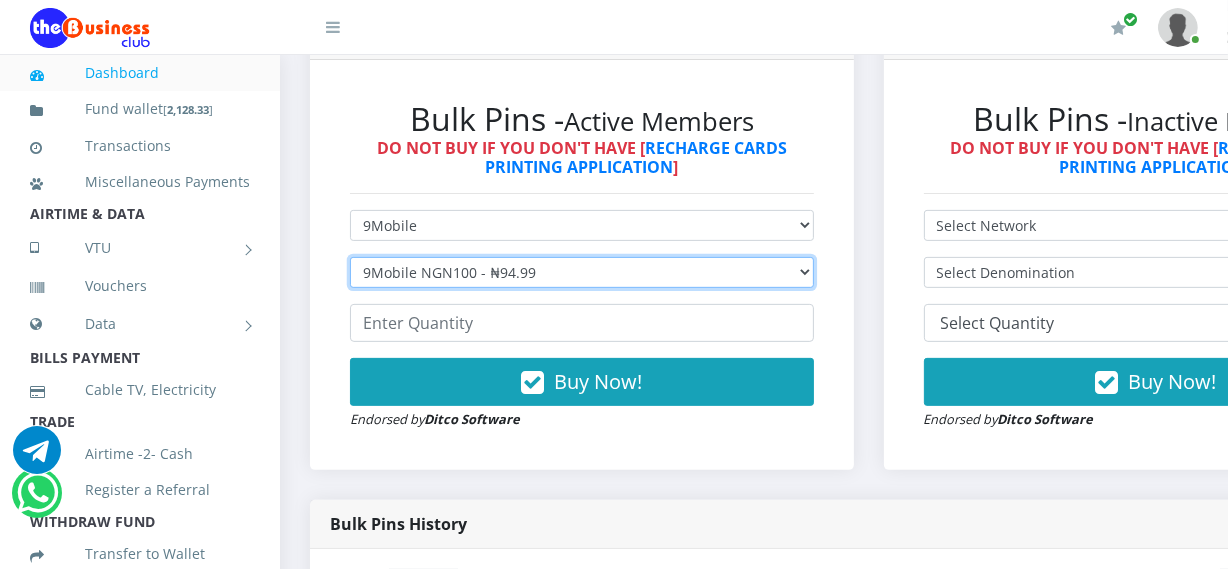 click on "Select Denomination 9Mobile NGN100 - ₦94.99 9Mobile NGN200 - ₦189.98 9Mobile NGN500 - ₦474.95 9Mobile NGN1000 - ₦949.90" at bounding box center [582, 272] 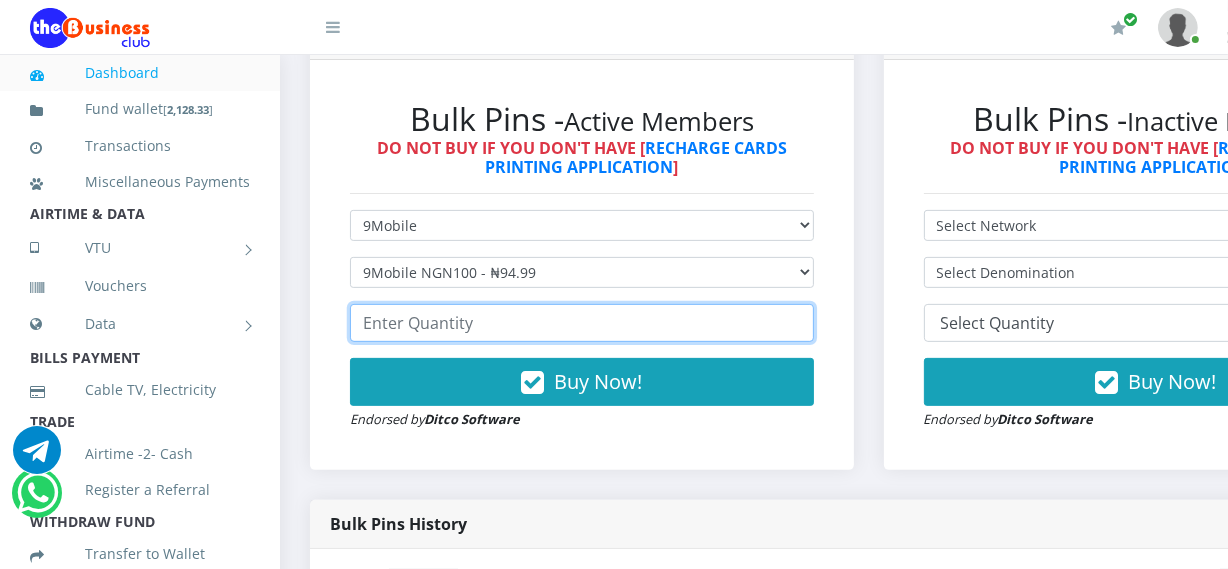 click at bounding box center (582, 323) 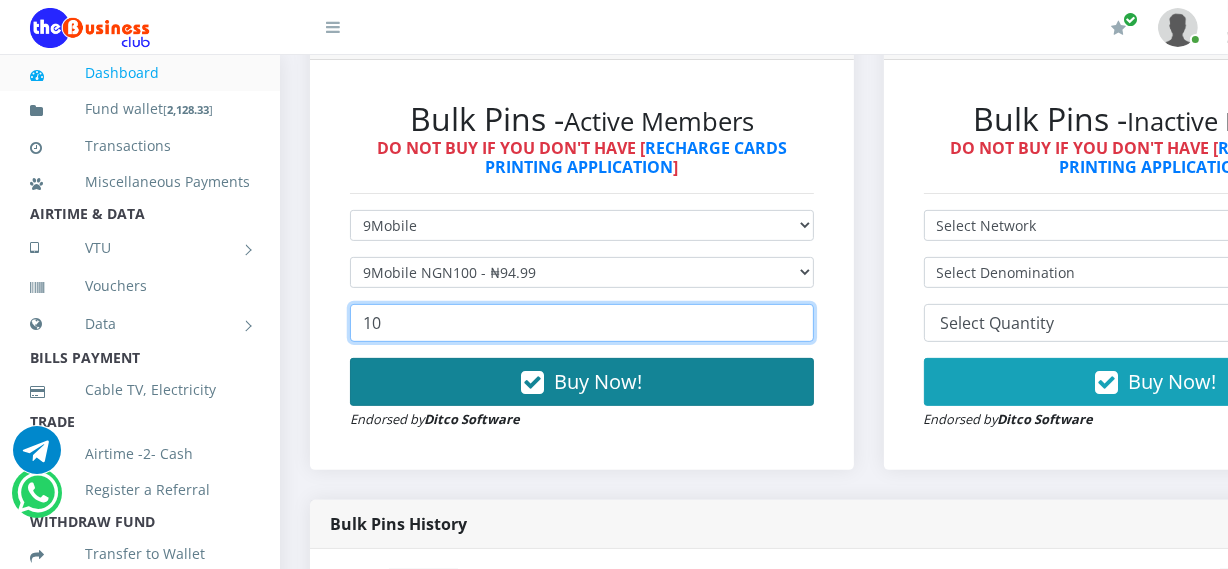 type on "10" 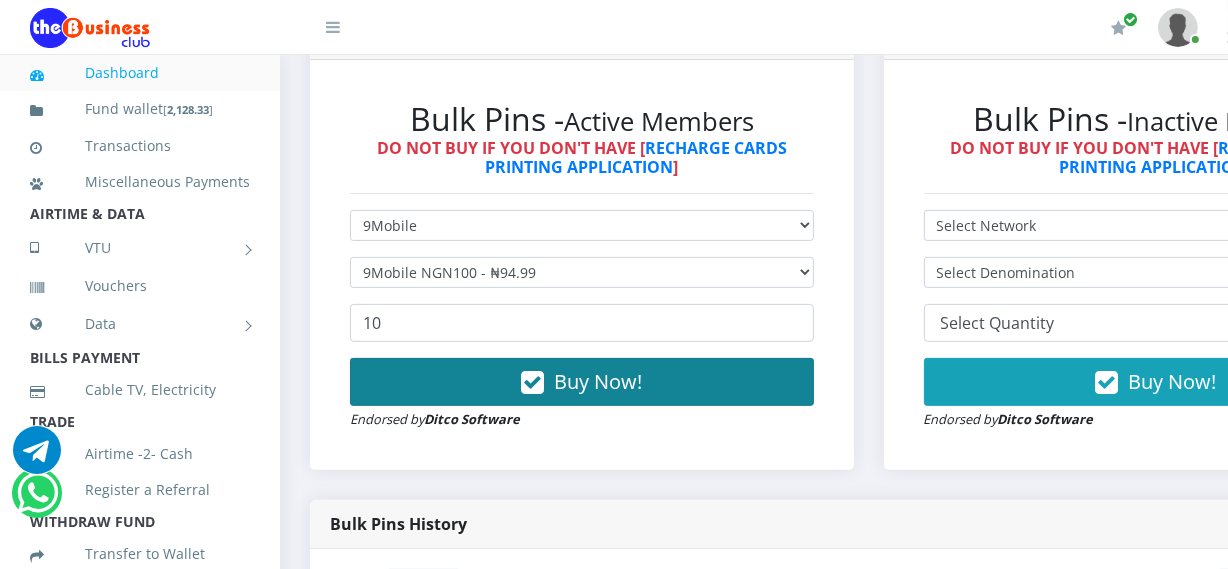 click on "Buy Now!" at bounding box center (582, 382) 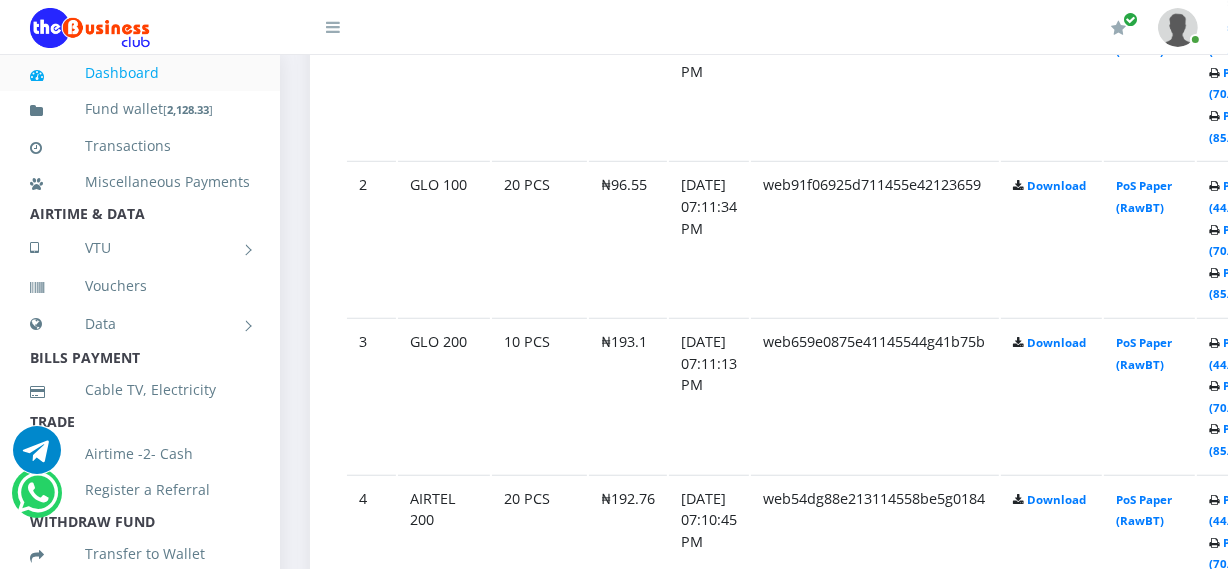 scroll, scrollTop: 1817, scrollLeft: 0, axis: vertical 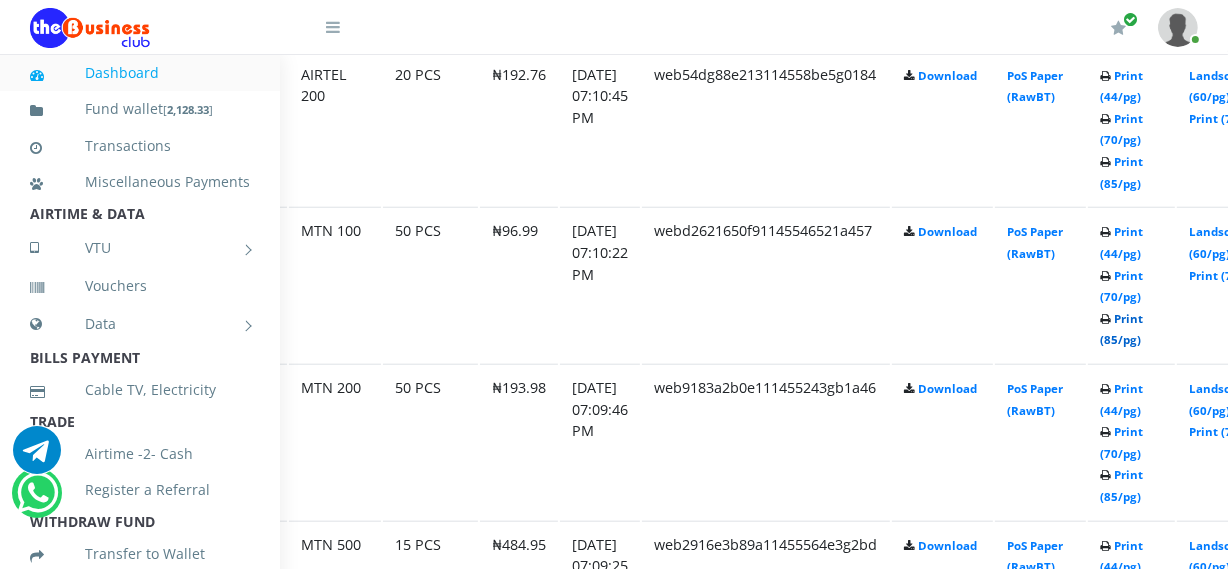 click on "Print (85/pg)" at bounding box center (1121, 329) 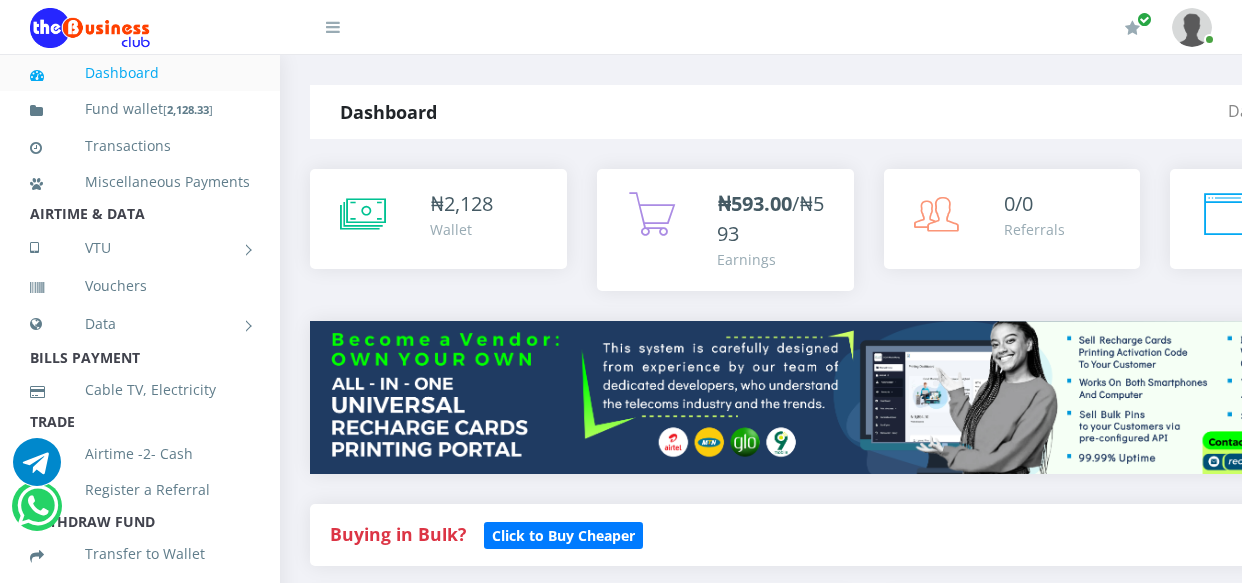 select on "9Mobile" 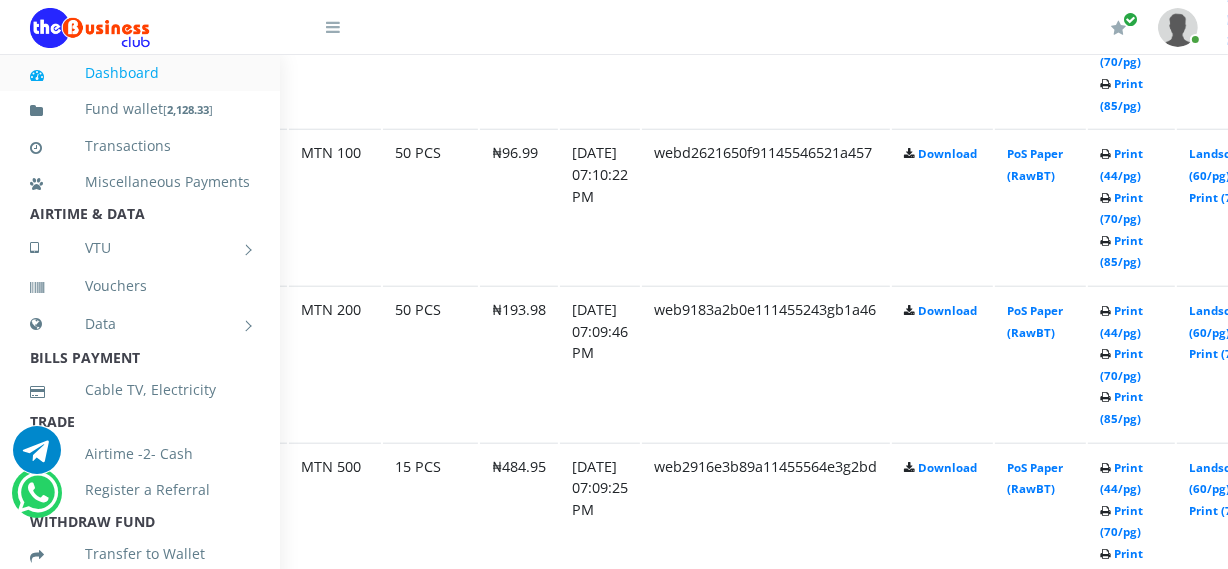 scroll, scrollTop: 1744, scrollLeft: 109, axis: both 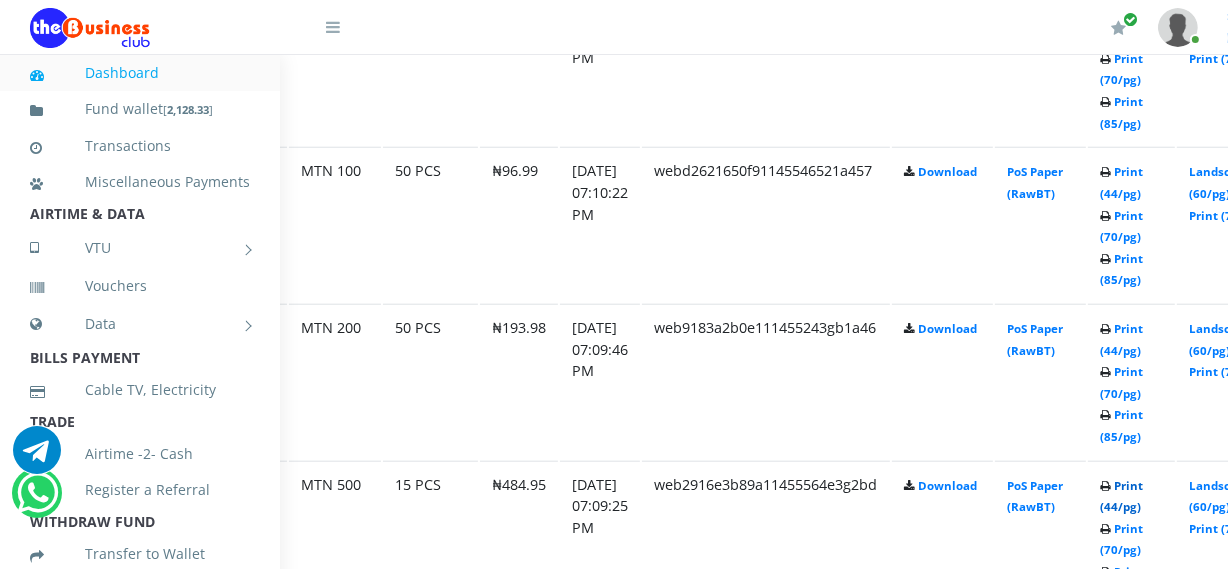 click on "Print (44/pg)" at bounding box center [1121, 496] 